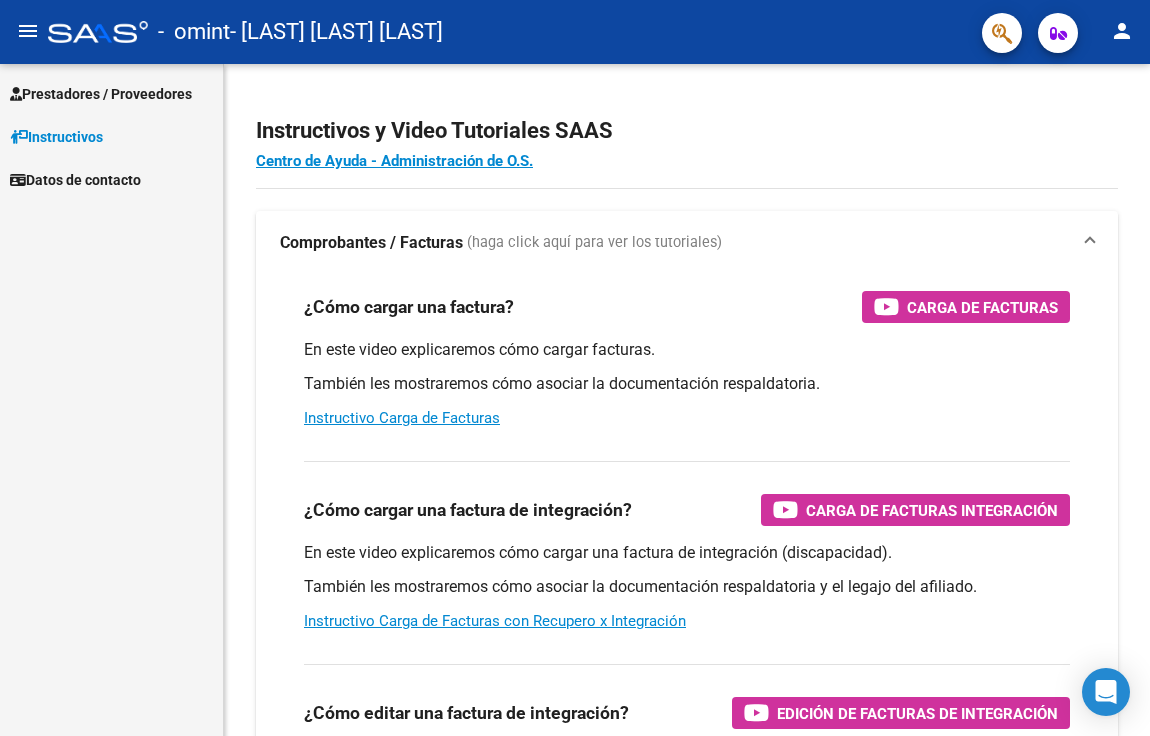 scroll, scrollTop: 0, scrollLeft: 0, axis: both 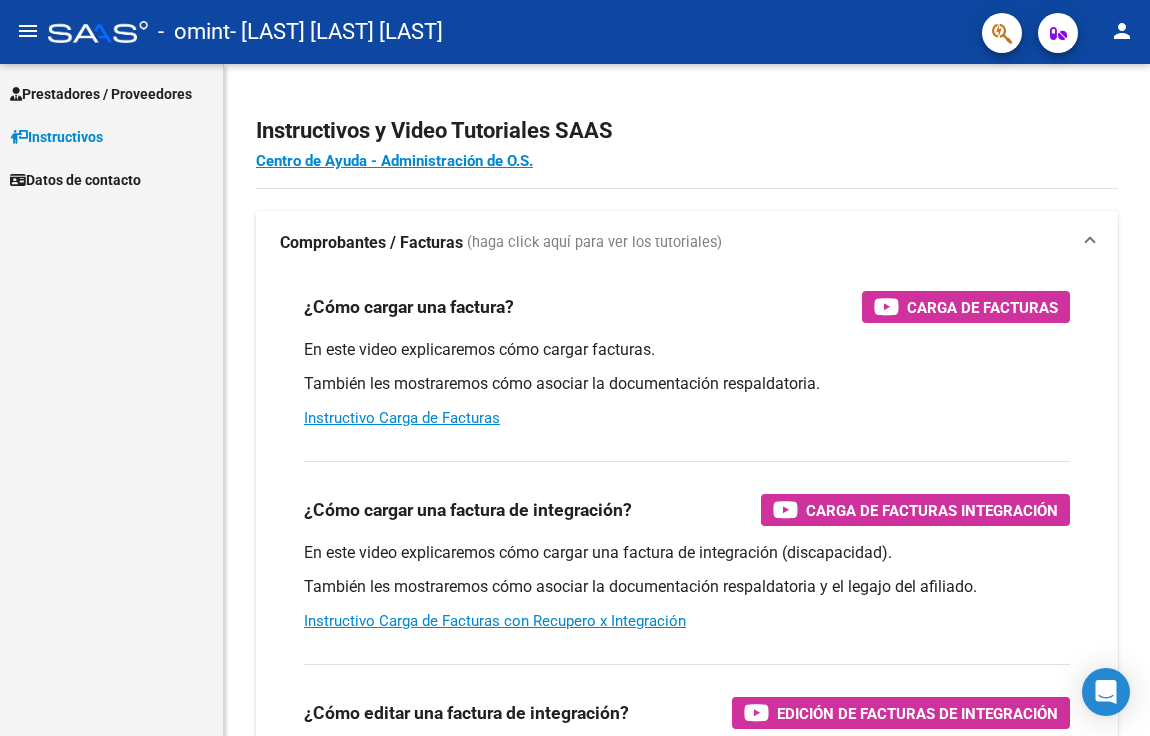 click on "Prestadores / Proveedores" at bounding box center [111, 93] 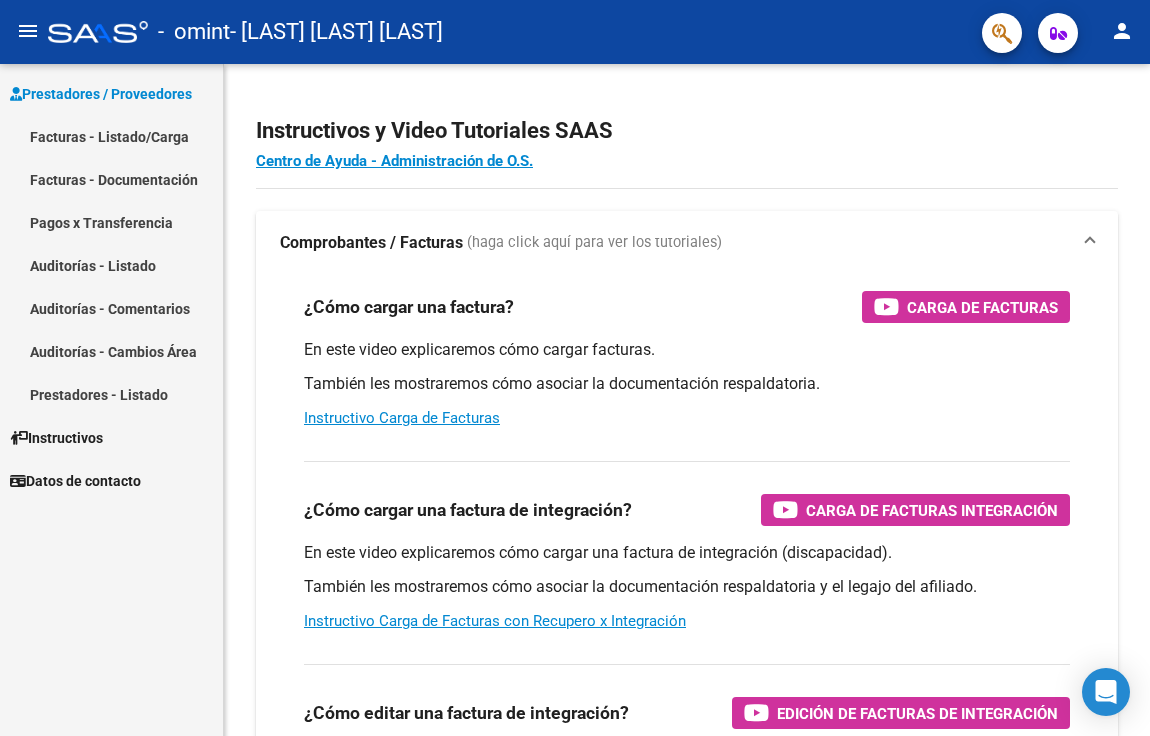 click on "Facturas - Listado/Carga" at bounding box center (111, 136) 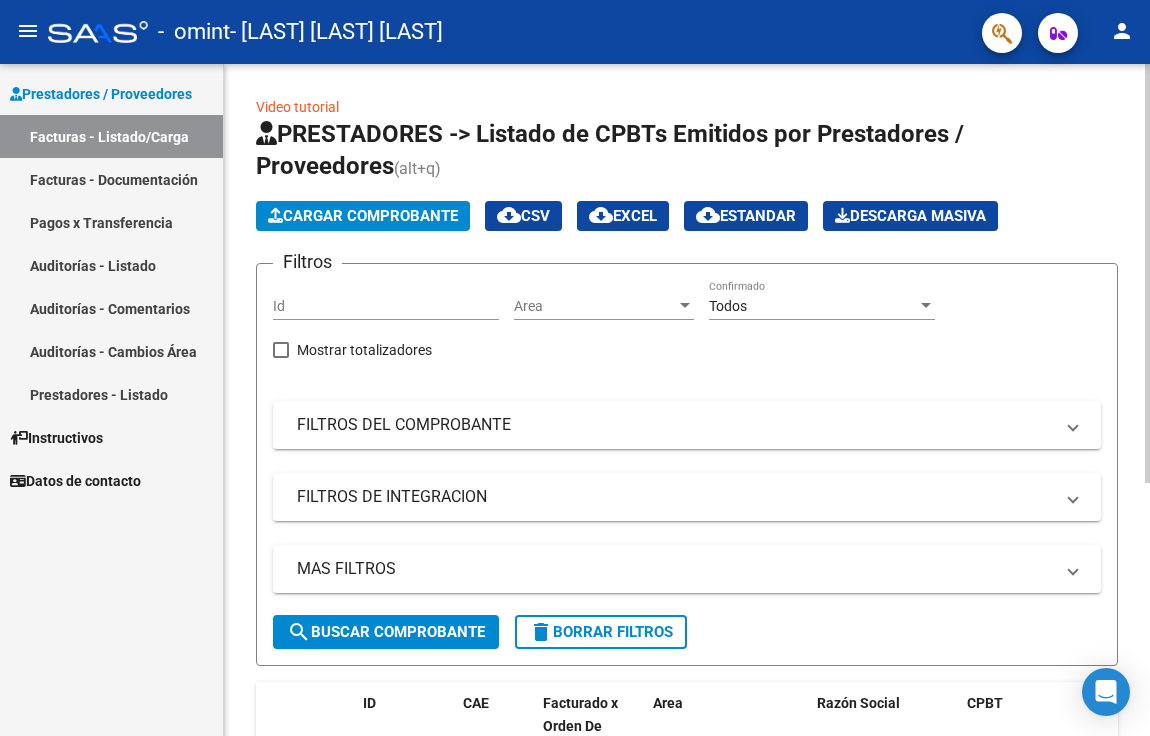 click on "Cargar Comprobante" 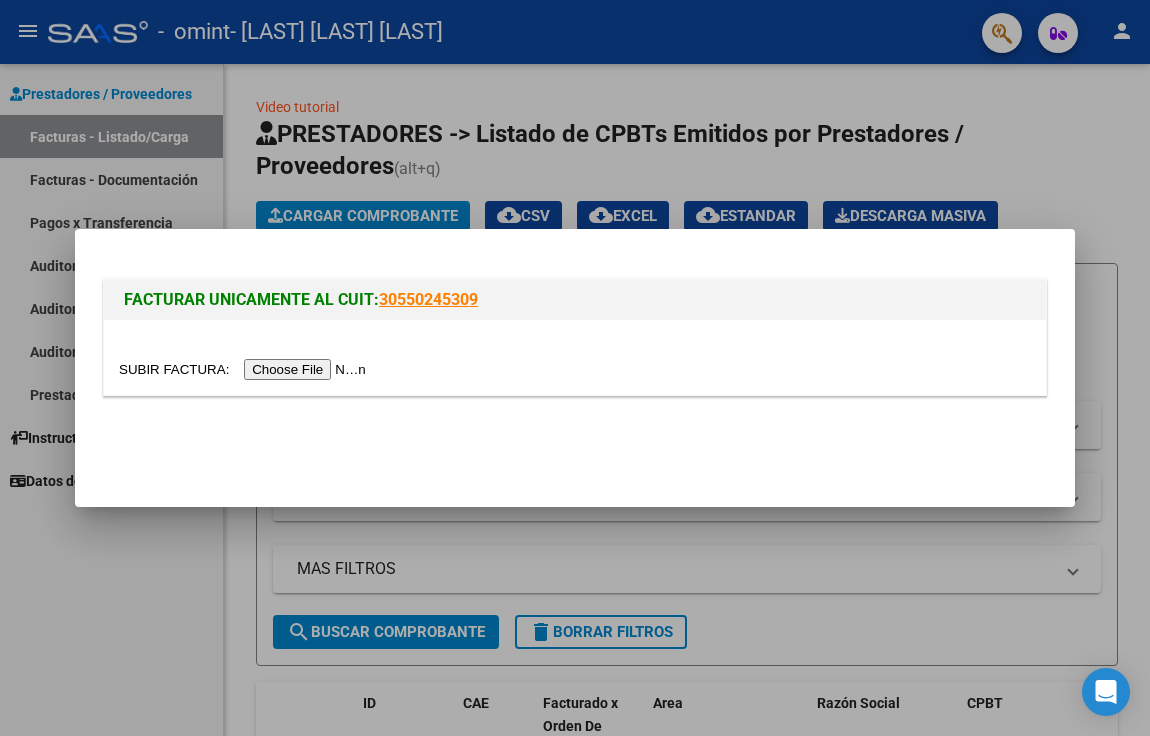 click at bounding box center (575, 368) 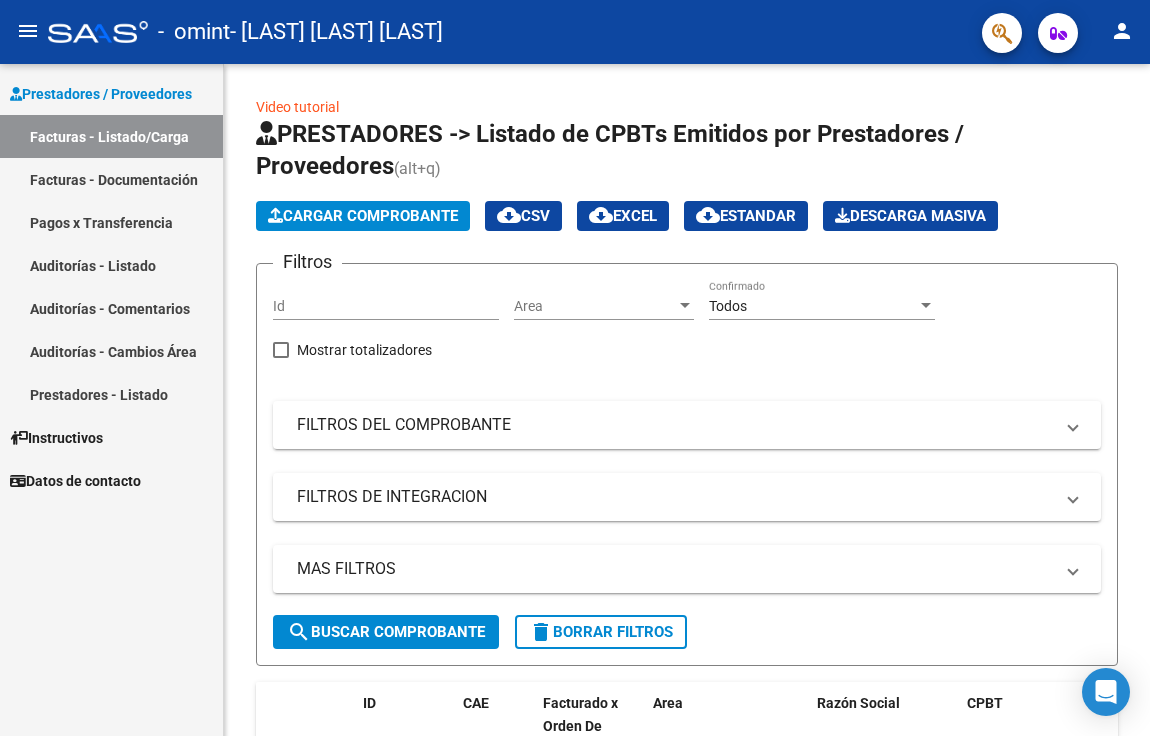 click on "Facturas - Documentación" at bounding box center [111, 179] 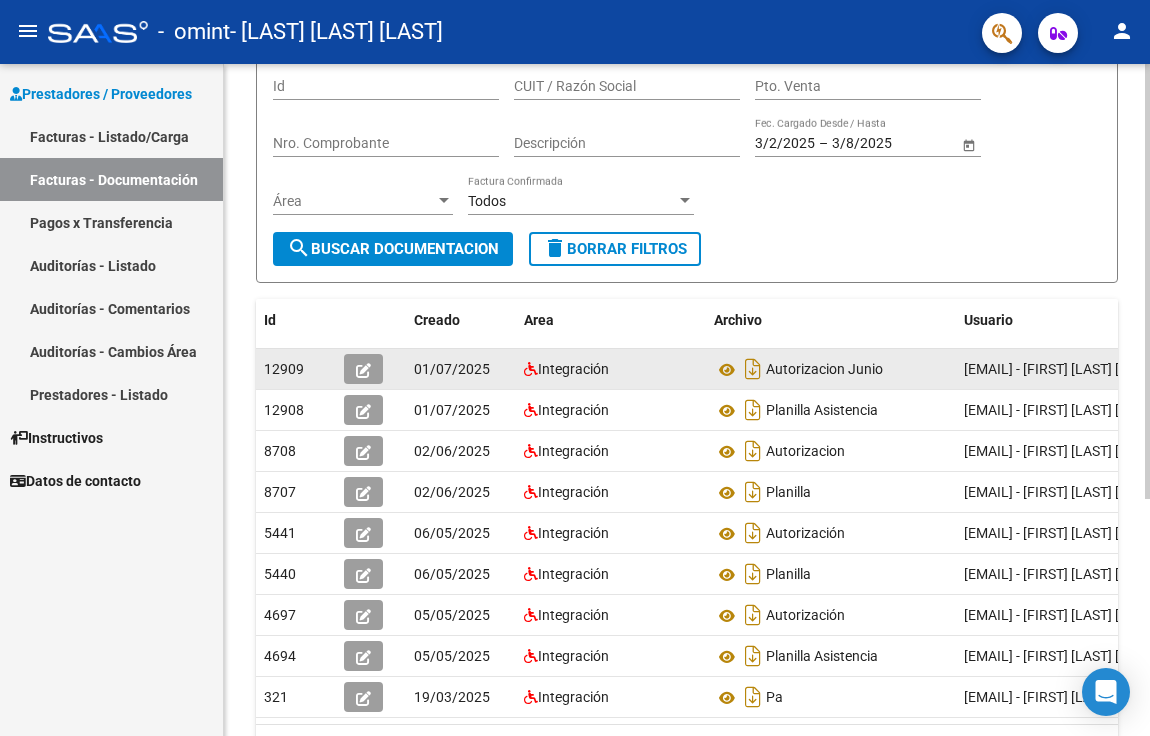 scroll, scrollTop: 201, scrollLeft: 0, axis: vertical 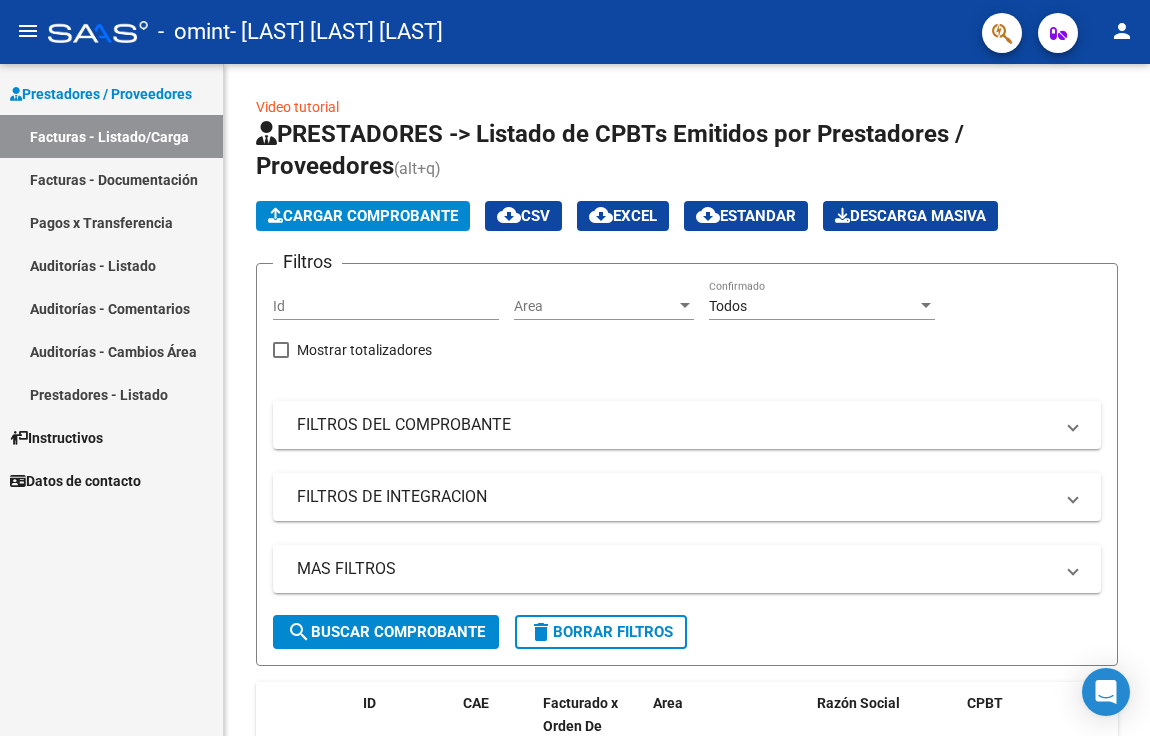 click on "Instructivos" at bounding box center [111, 437] 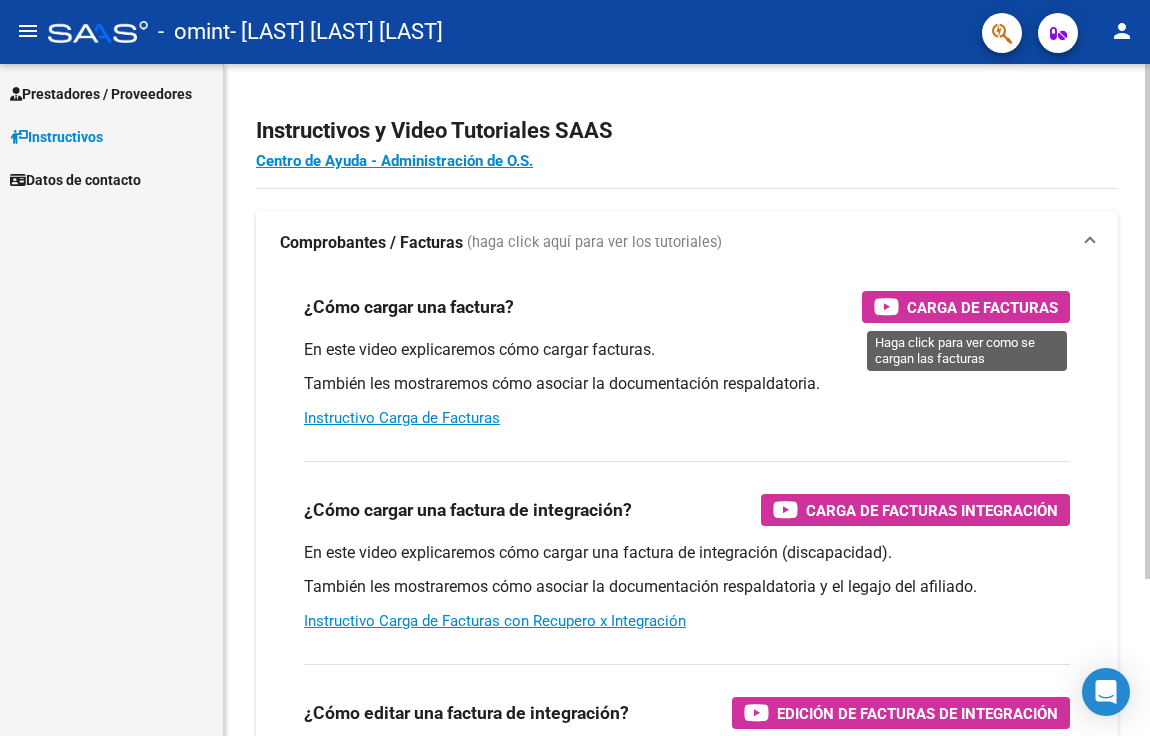 click on "Carga de Facturas" at bounding box center [982, 307] 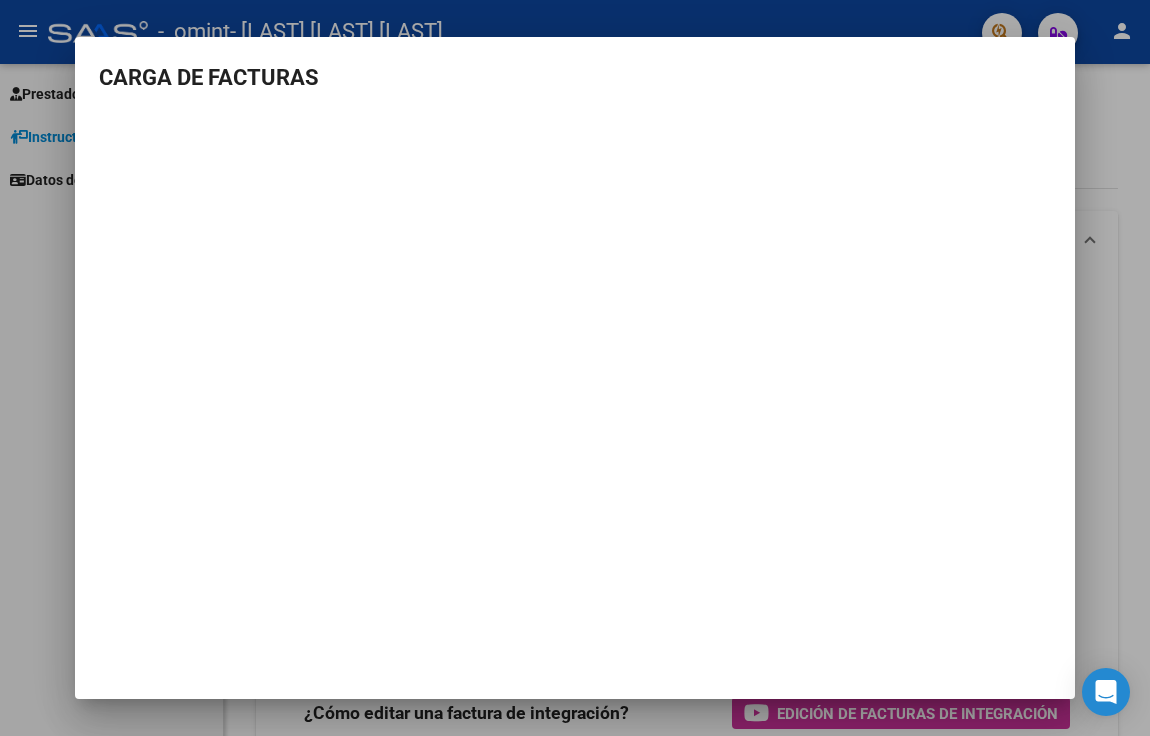 click at bounding box center (575, 368) 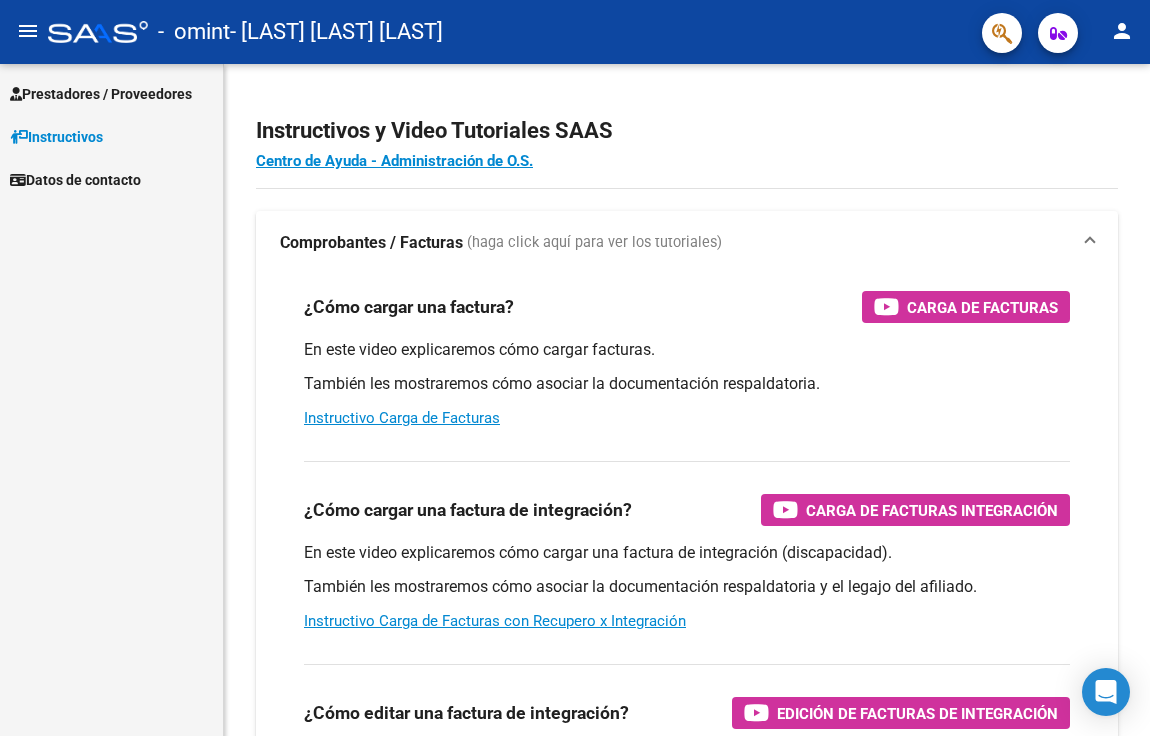click on "Prestadores / Proveedores" at bounding box center [101, 94] 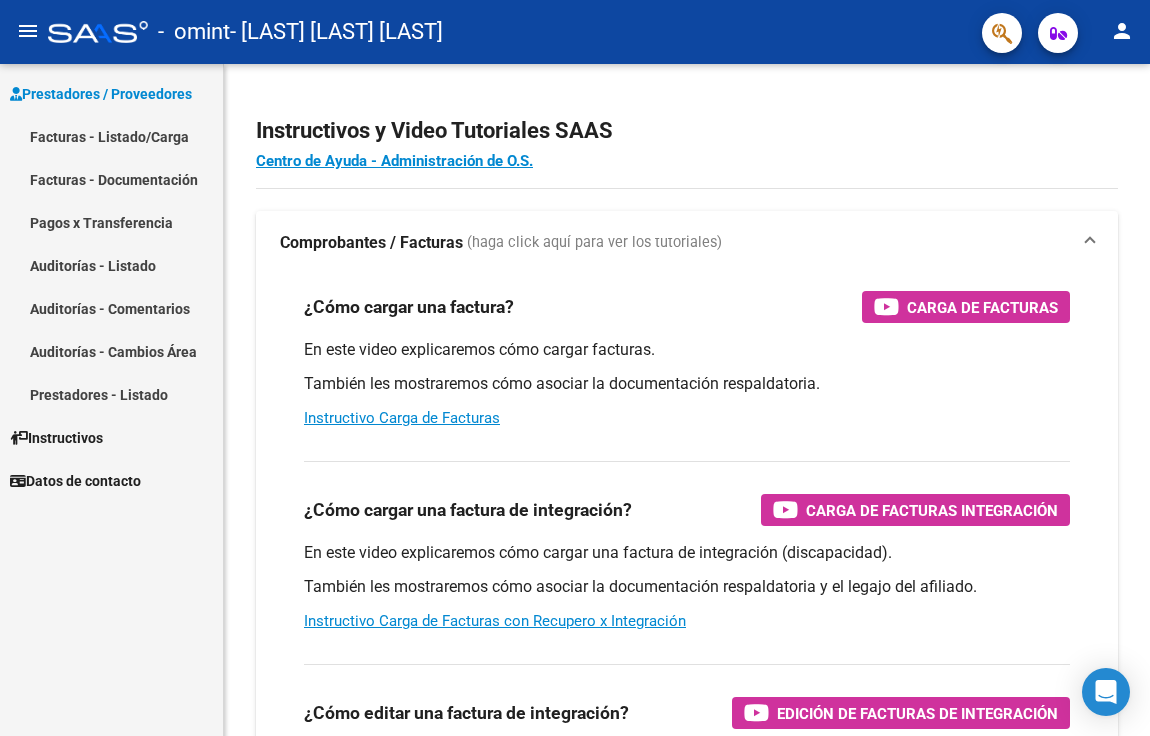 click on "Facturas - Listado/Carga" at bounding box center (111, 136) 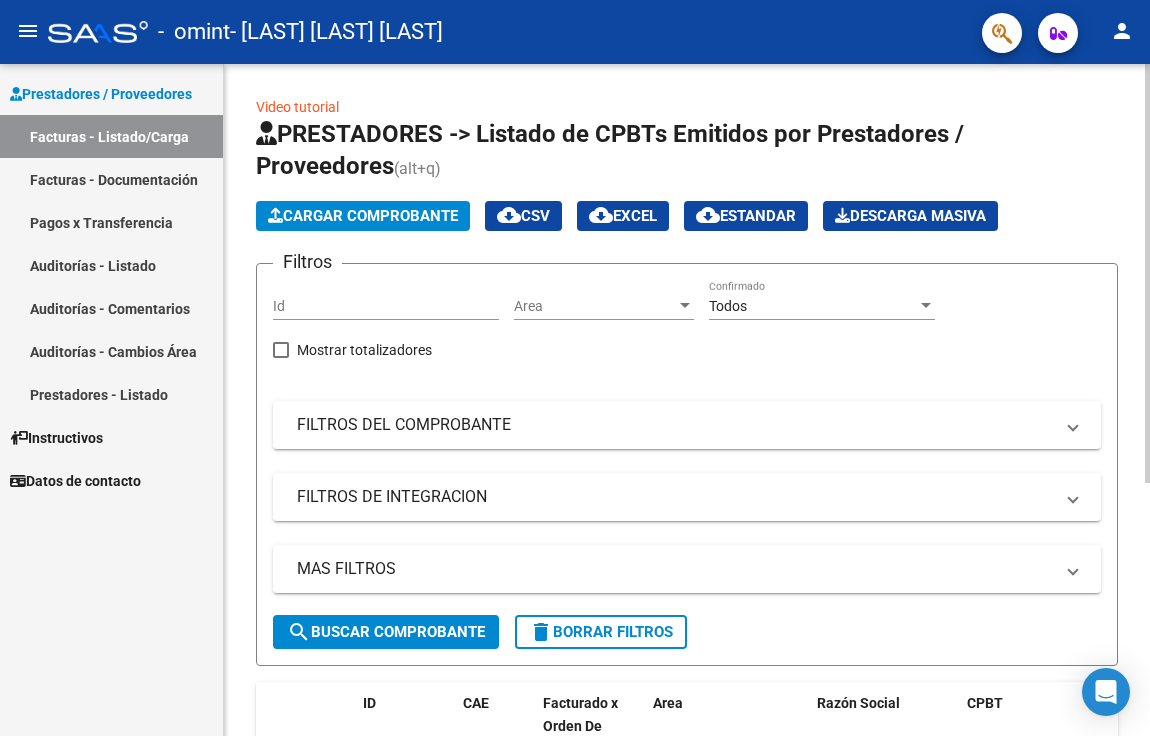 click on "Cargar Comprobante" 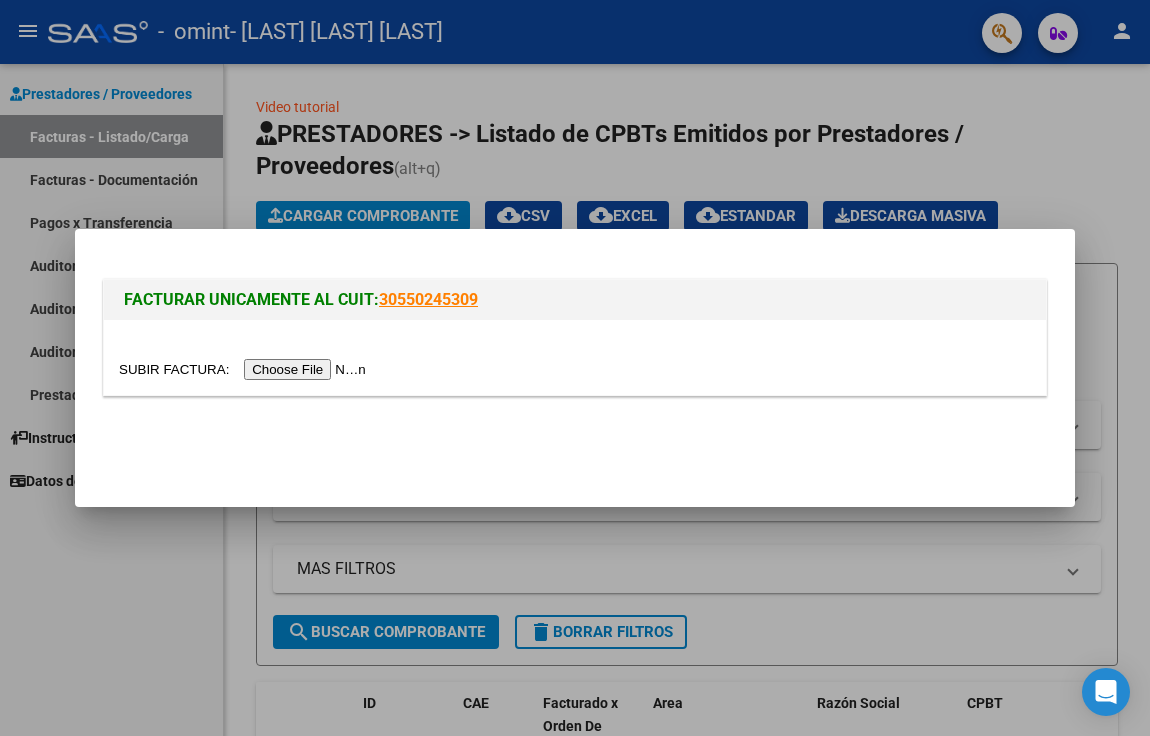click at bounding box center [245, 369] 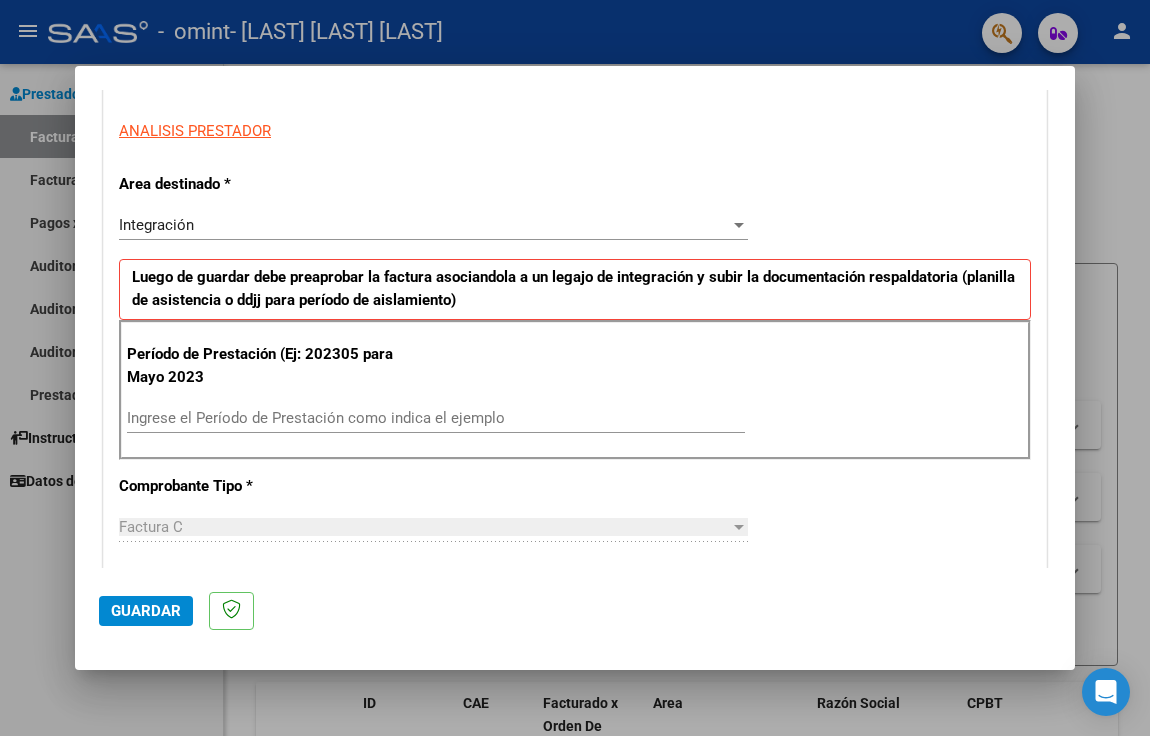 scroll, scrollTop: 360, scrollLeft: 0, axis: vertical 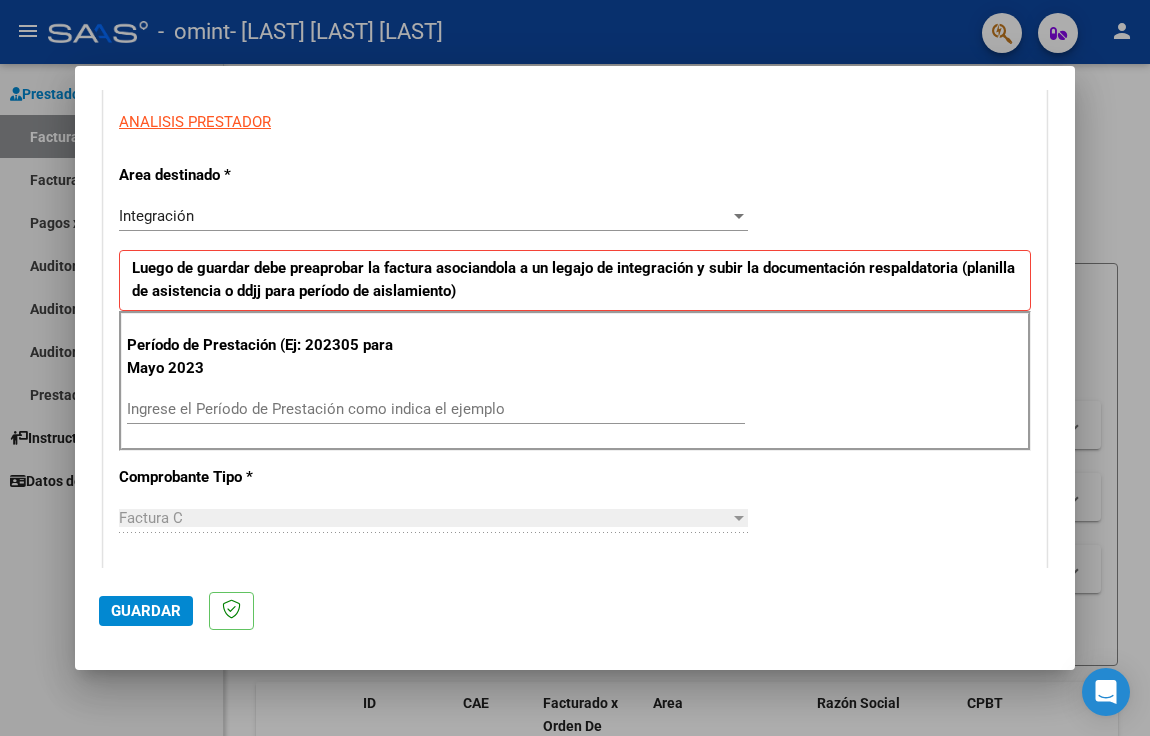 click on "Ingrese el Período de Prestación como indica el ejemplo" at bounding box center [436, 409] 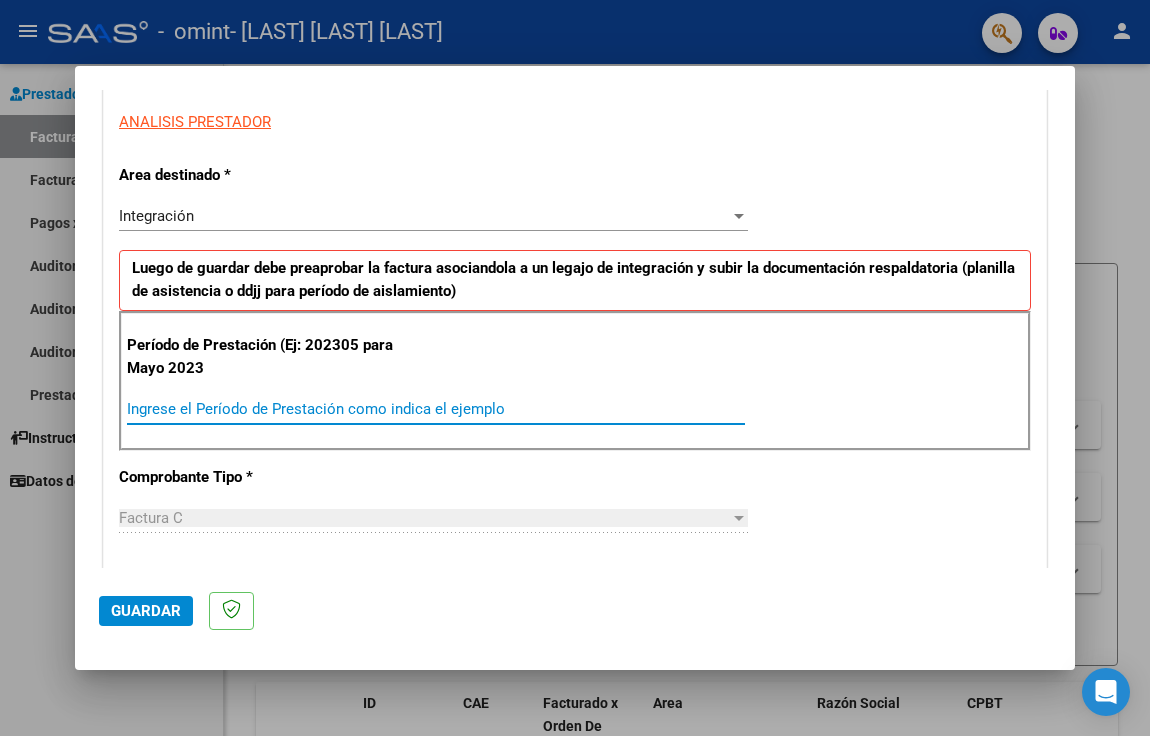 click on "Ingrese el Período de Prestación como indica el ejemplo" at bounding box center (436, 409) 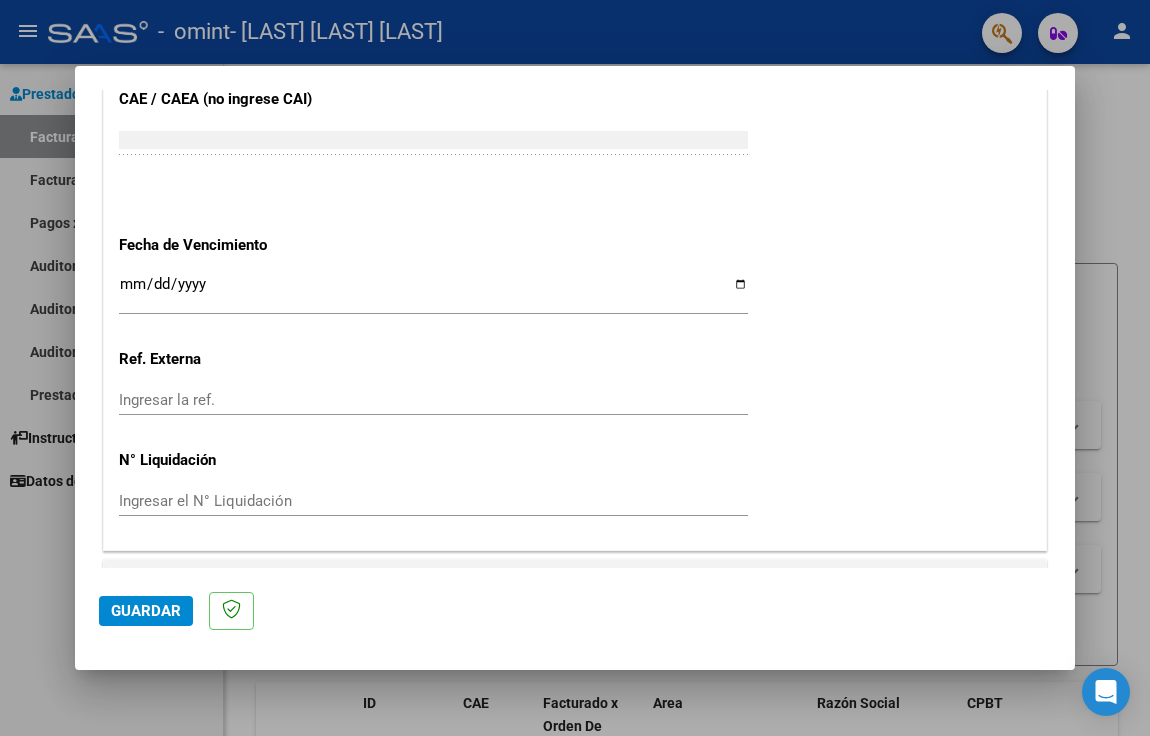 scroll, scrollTop: 1305, scrollLeft: 0, axis: vertical 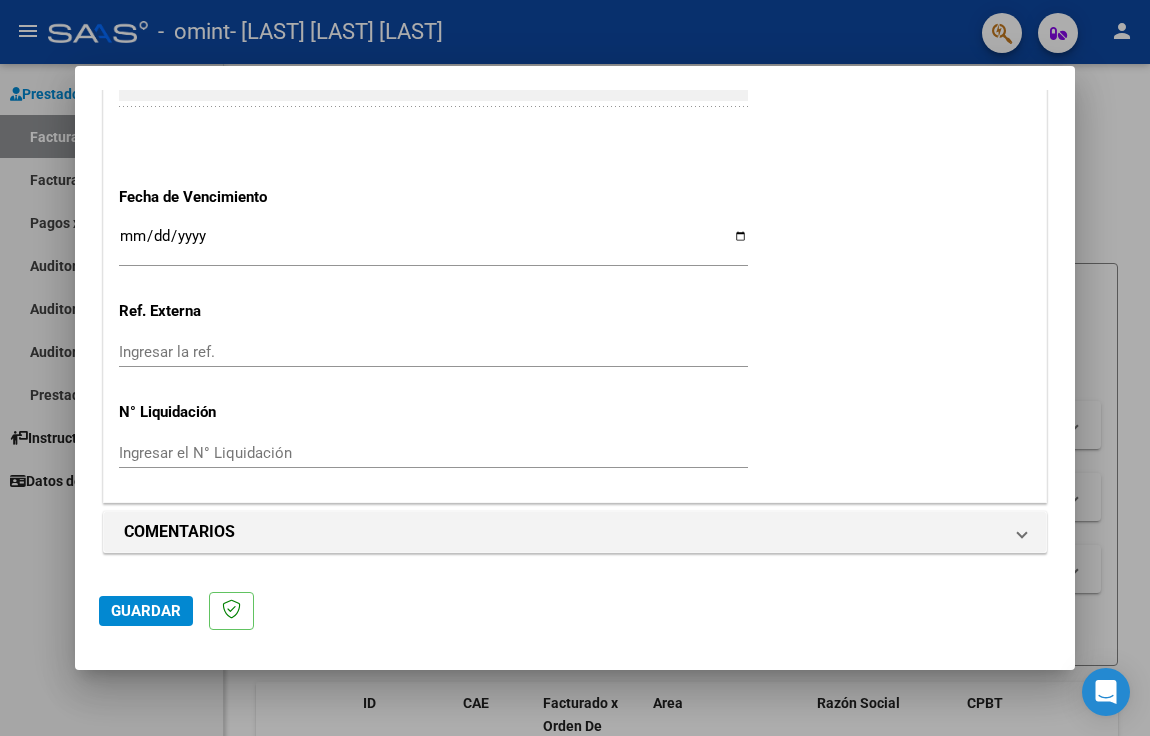 type on "202507" 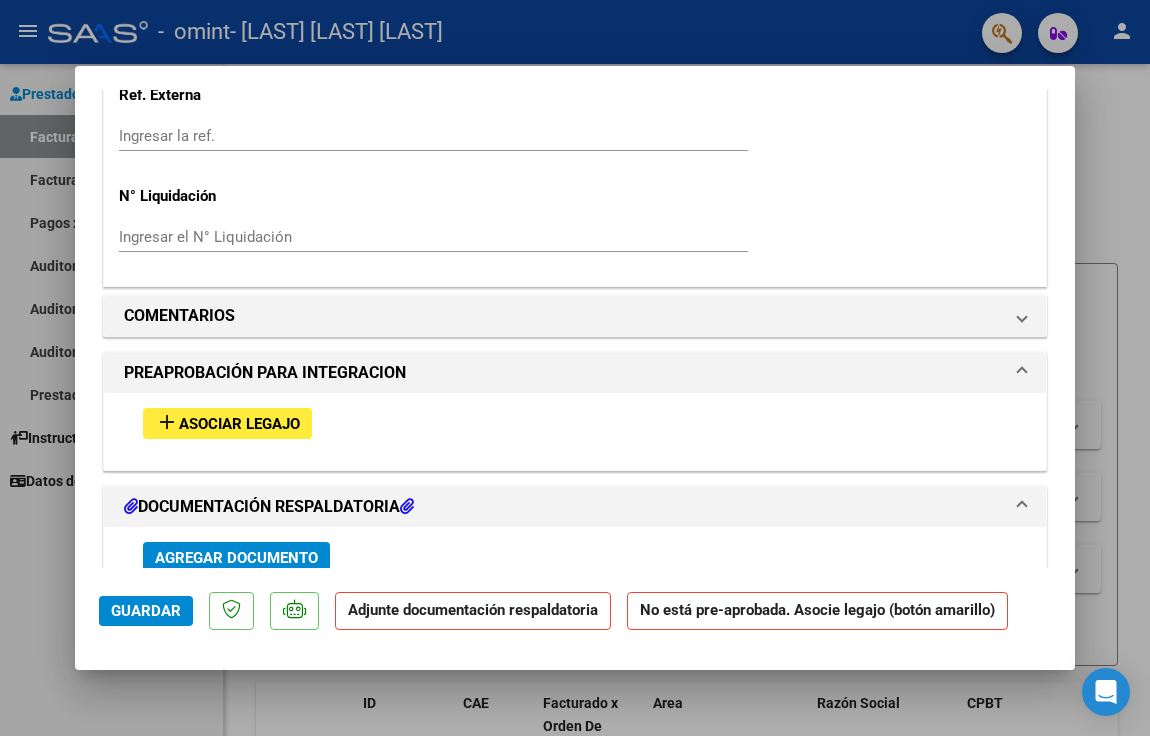scroll, scrollTop: 1545, scrollLeft: 0, axis: vertical 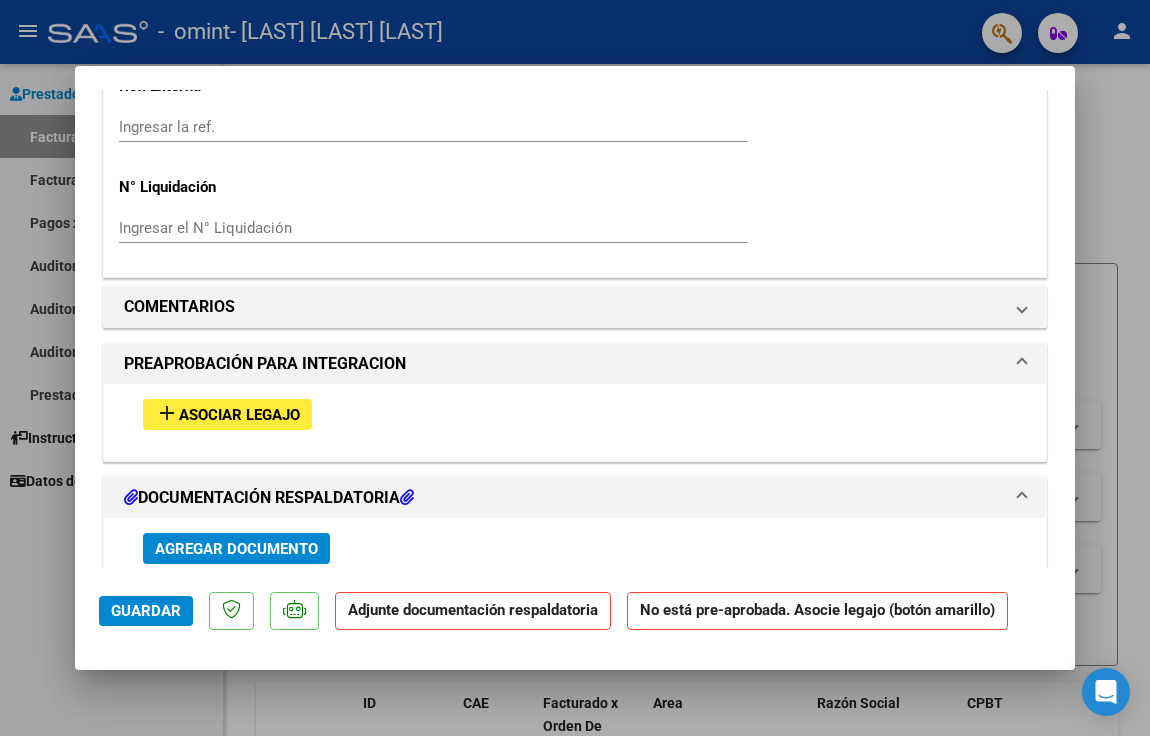 click on "Asociar Legajo" at bounding box center [239, 415] 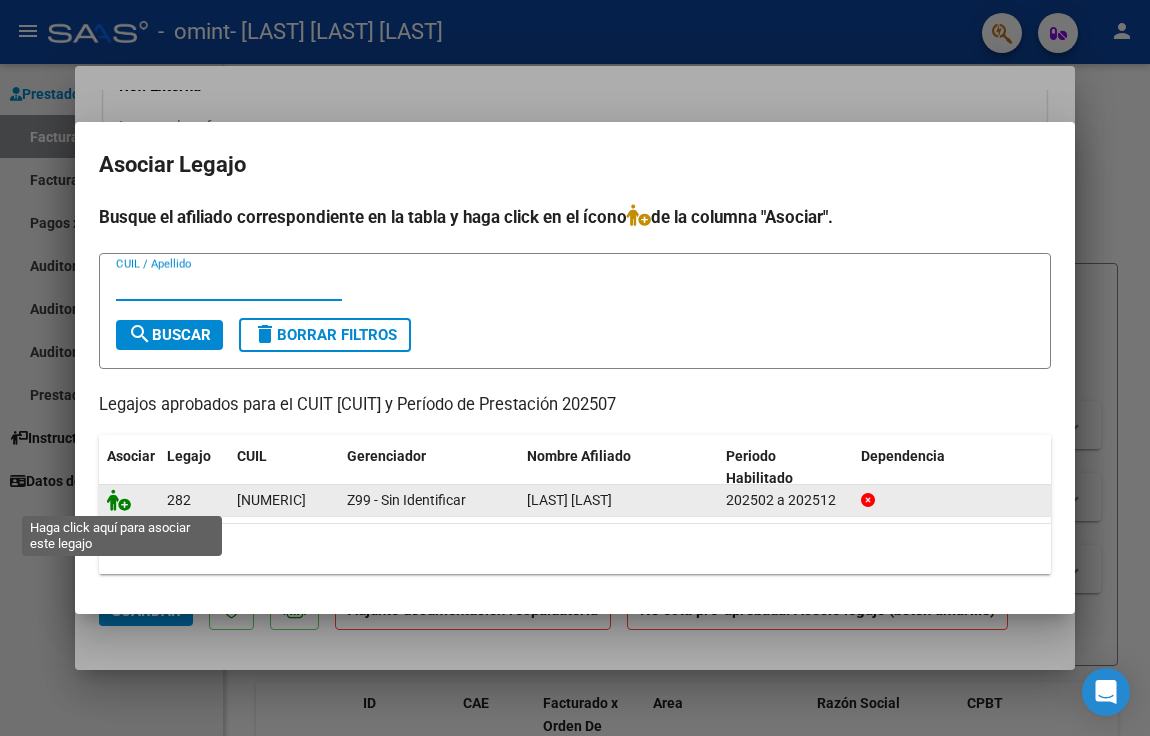 click 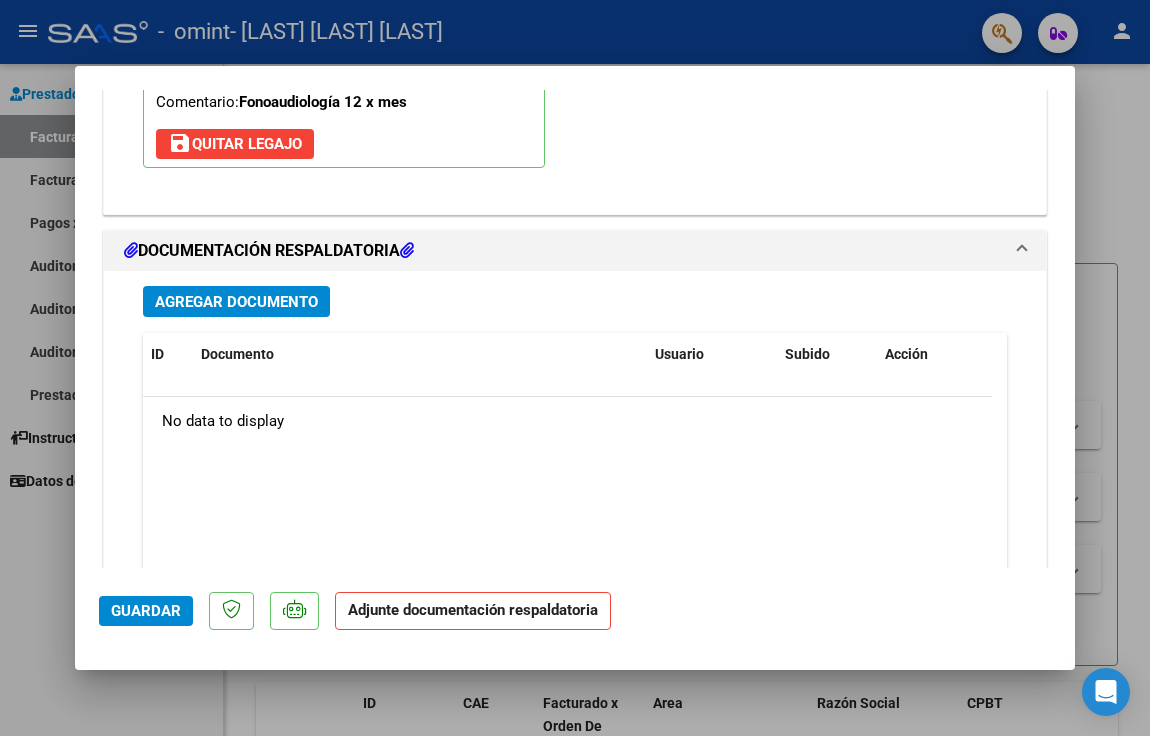 scroll, scrollTop: 2146, scrollLeft: 0, axis: vertical 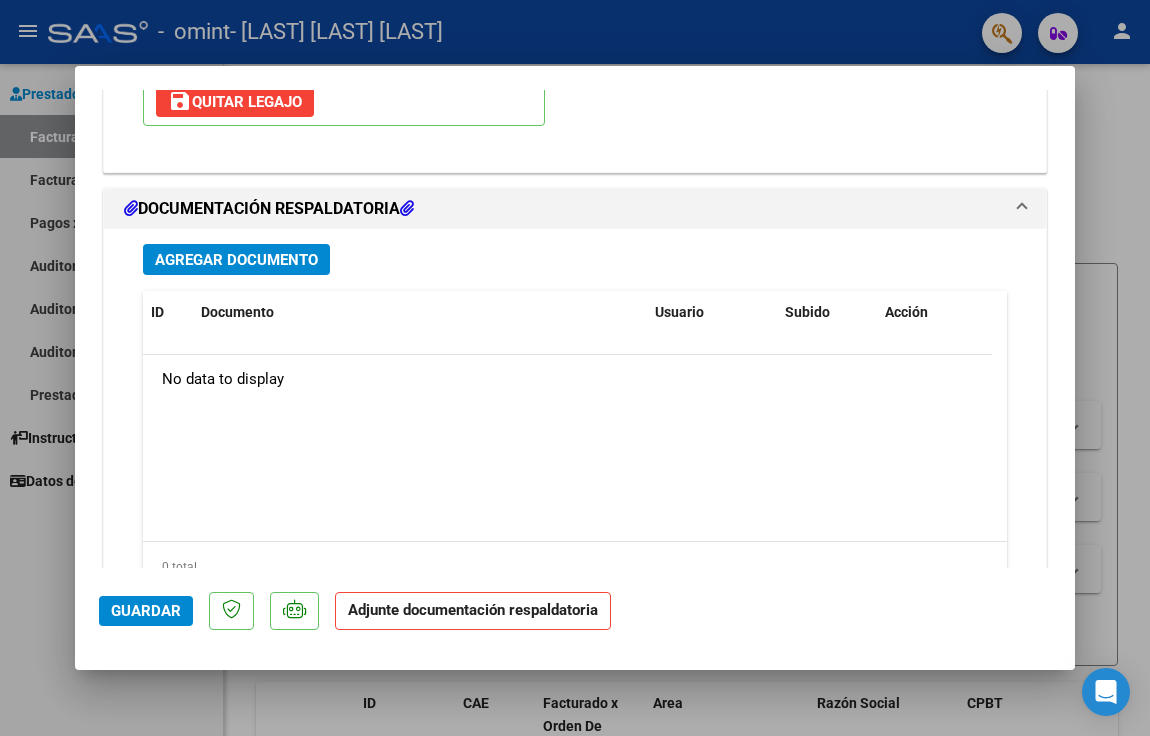 click on "Agregar Documento" at bounding box center (236, 260) 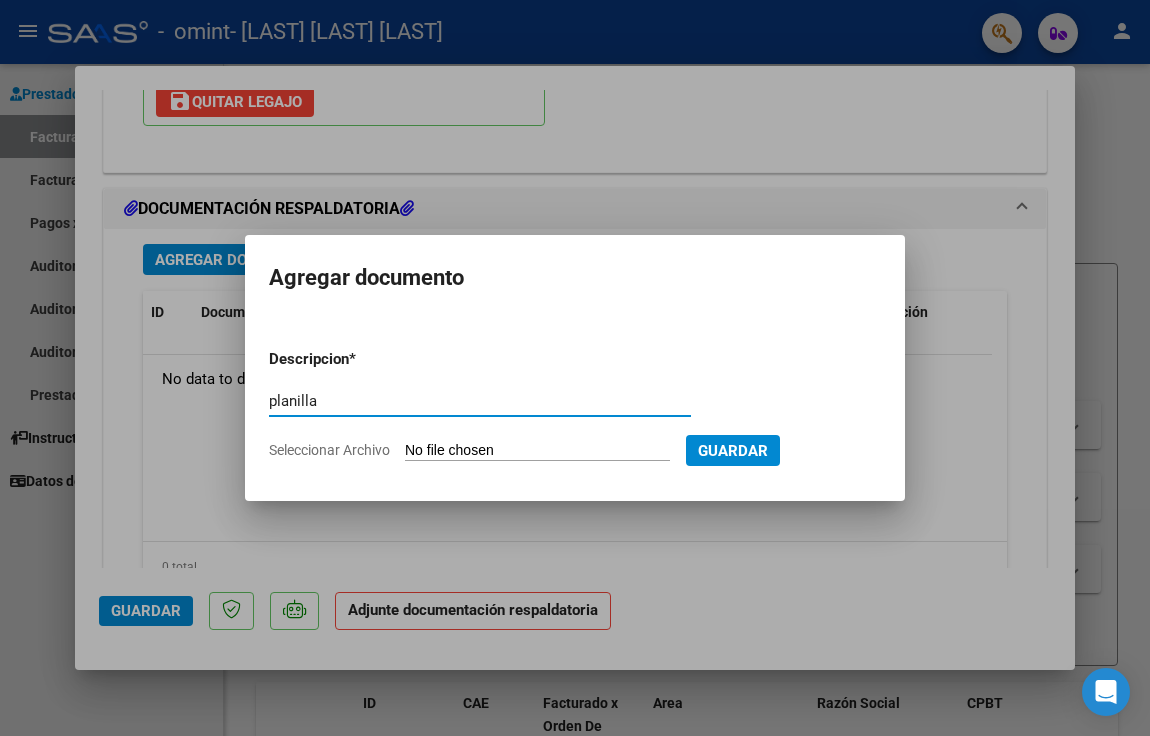 type on "planilla" 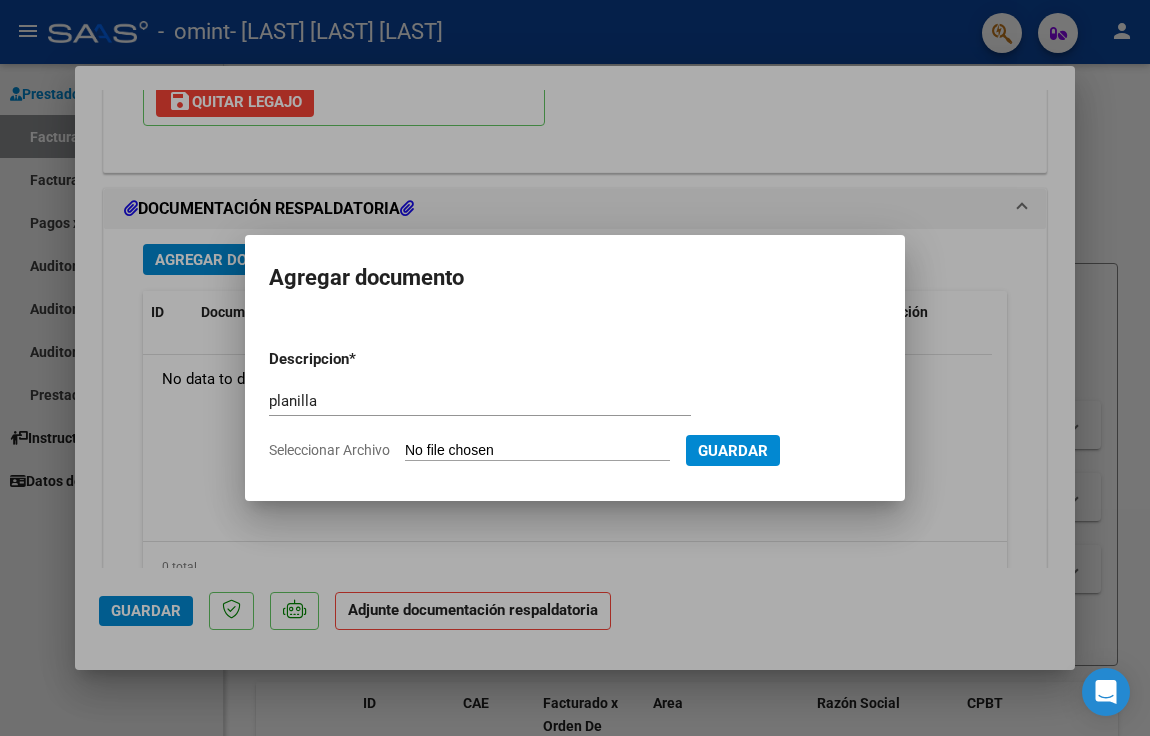 type on "C:\fakepath\[FILENAME].pdf" 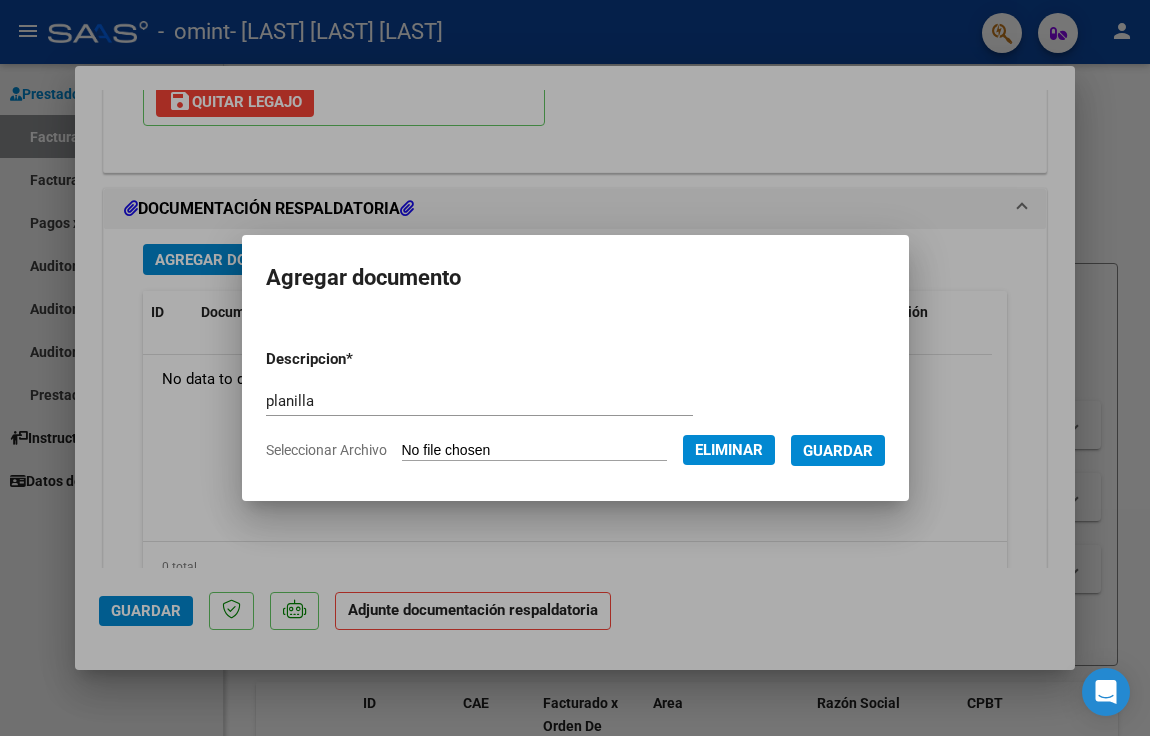 click on "Guardar" at bounding box center [838, 451] 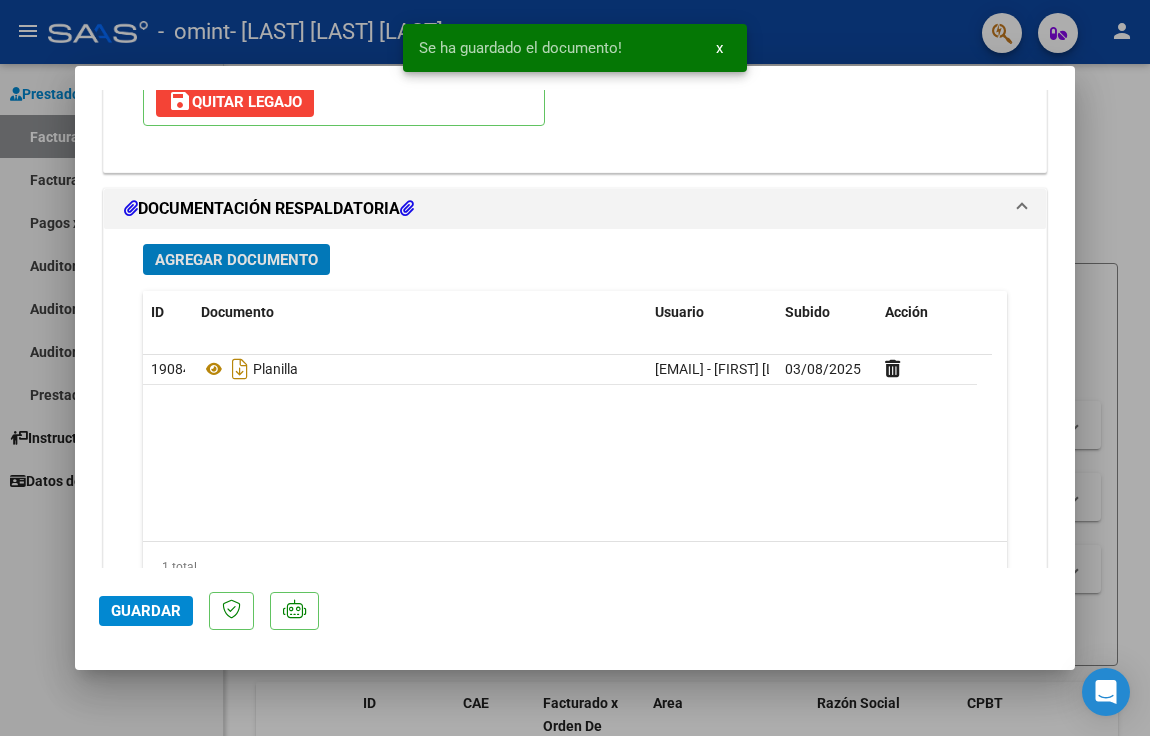 click on "Agregar Documento" at bounding box center [236, 260] 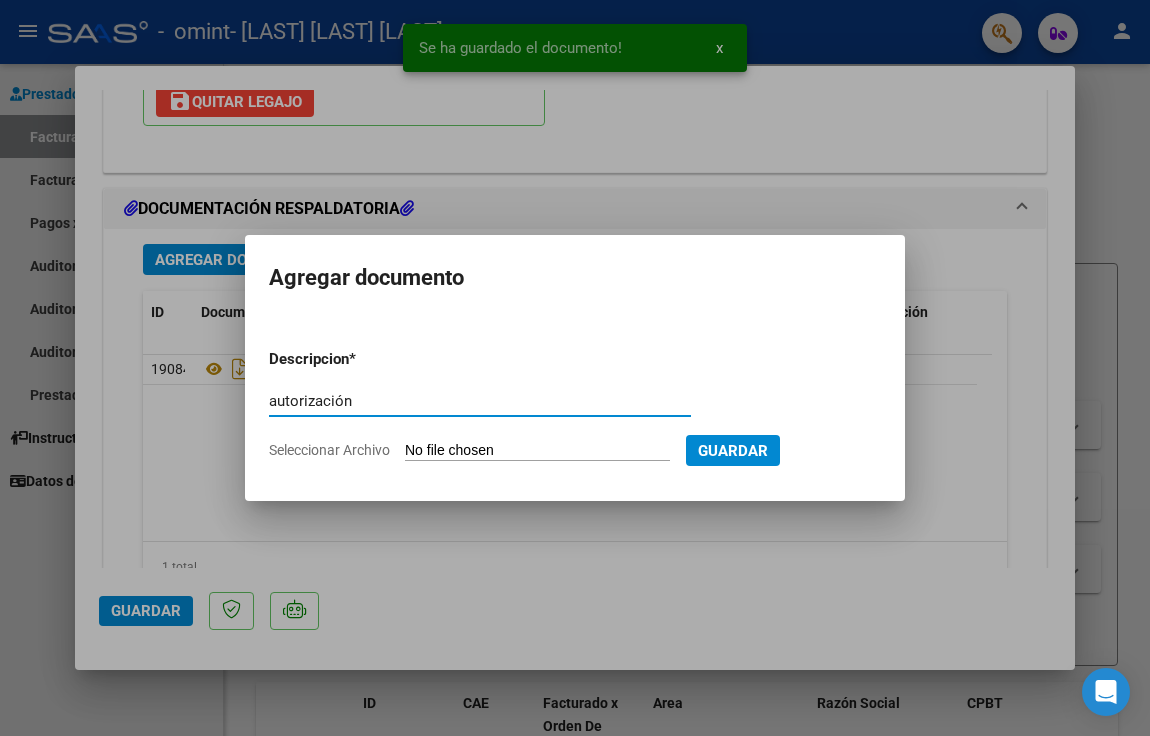 type on "autorización" 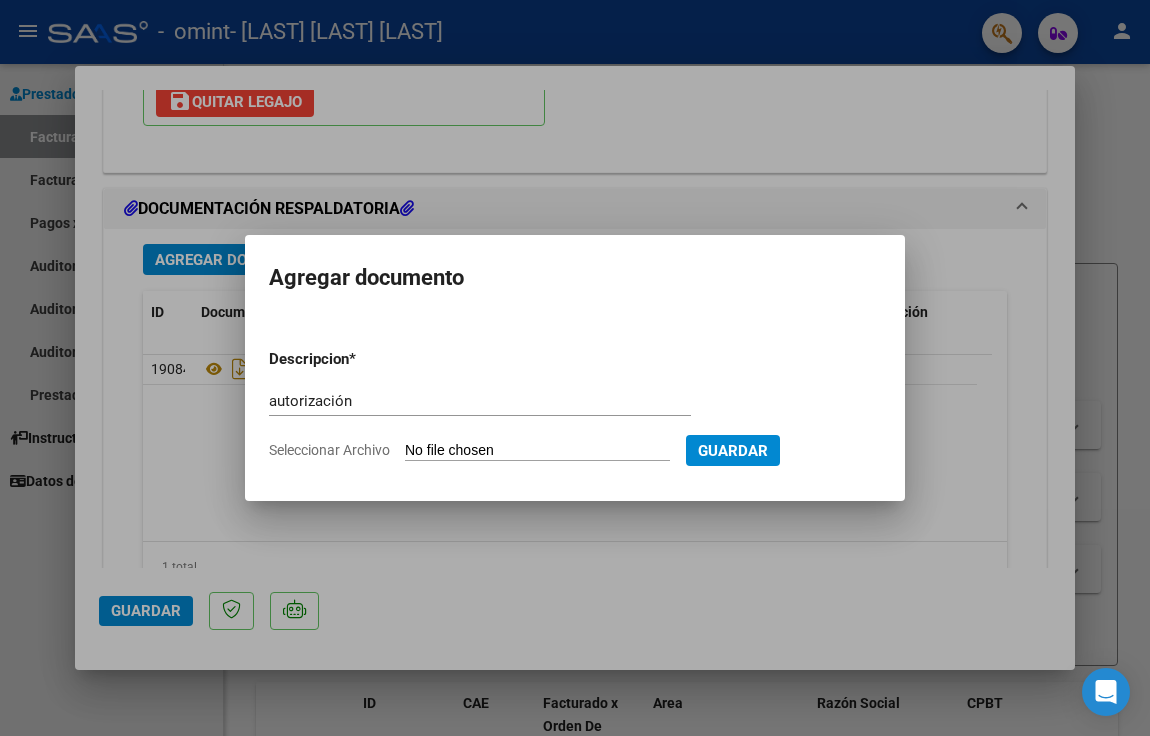 type on "C:\fakepath\[FILENAME].pdf" 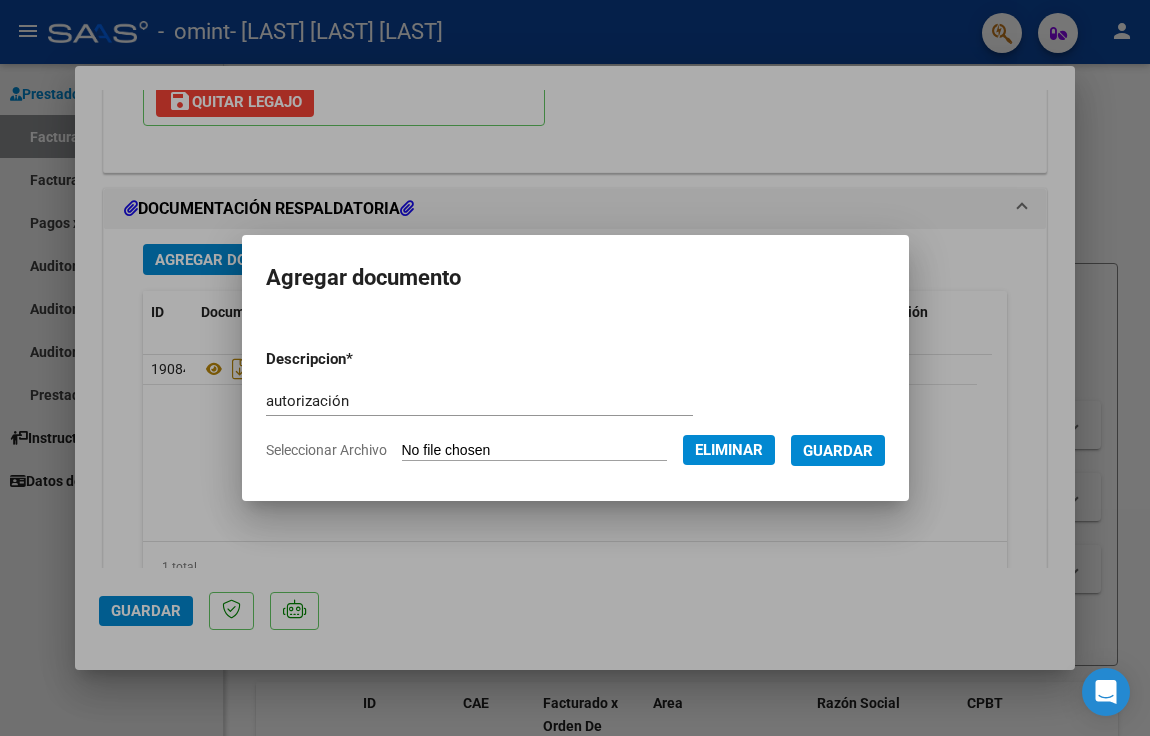 click on "Guardar" at bounding box center [838, 451] 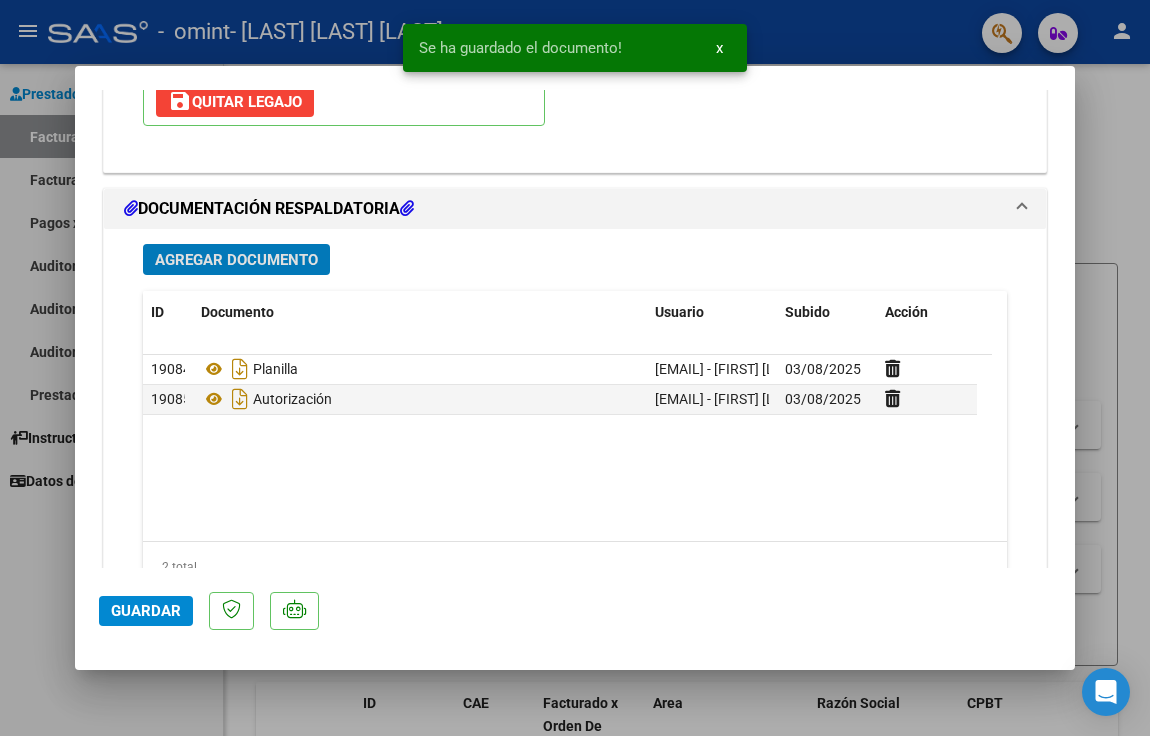 click on "Guardar" 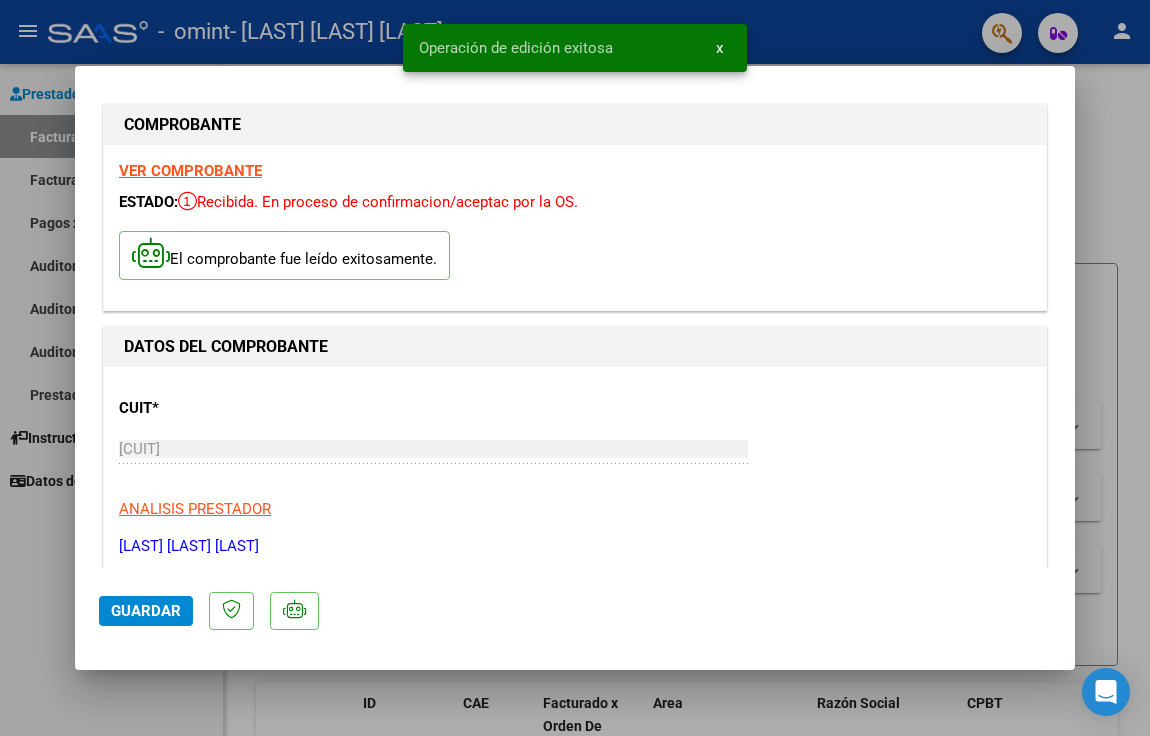 scroll, scrollTop: 0, scrollLeft: 0, axis: both 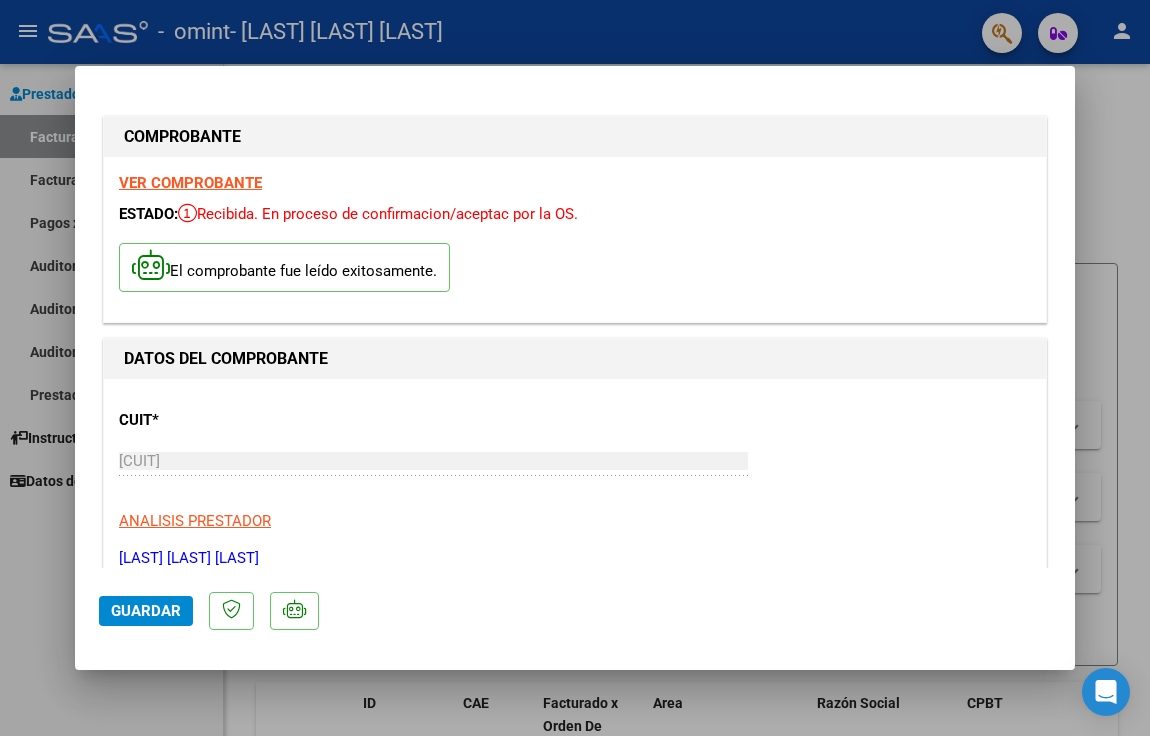 click at bounding box center [575, 368] 